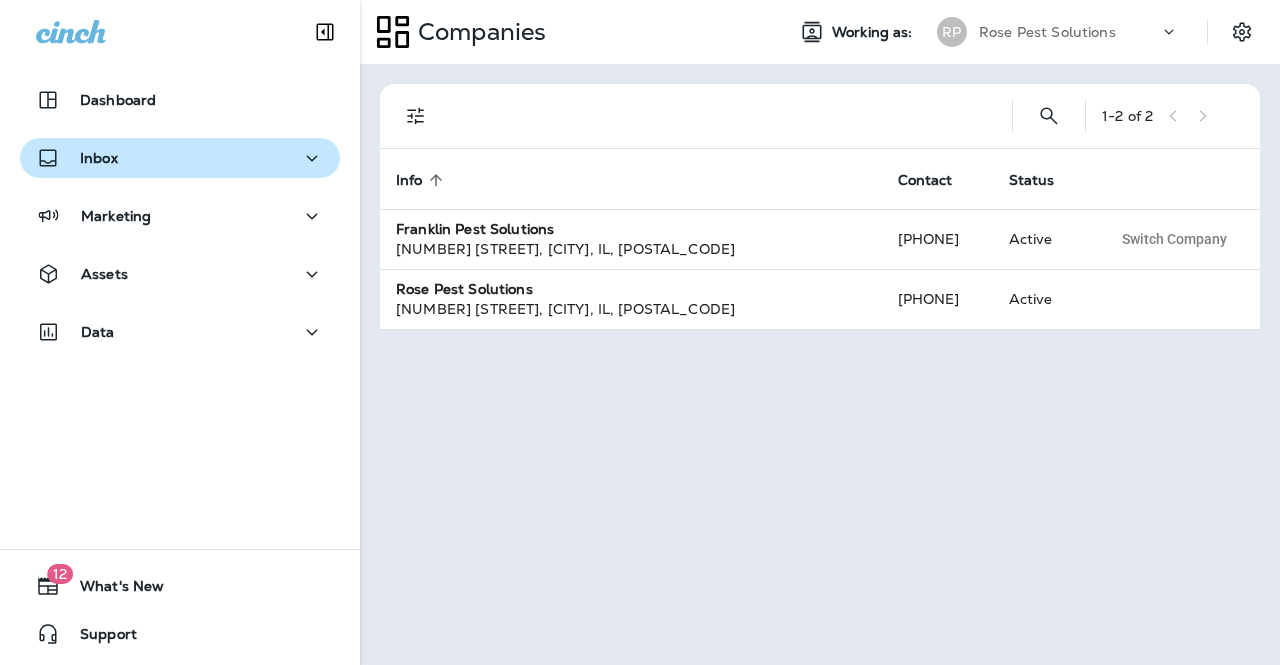 scroll, scrollTop: 0, scrollLeft: 0, axis: both 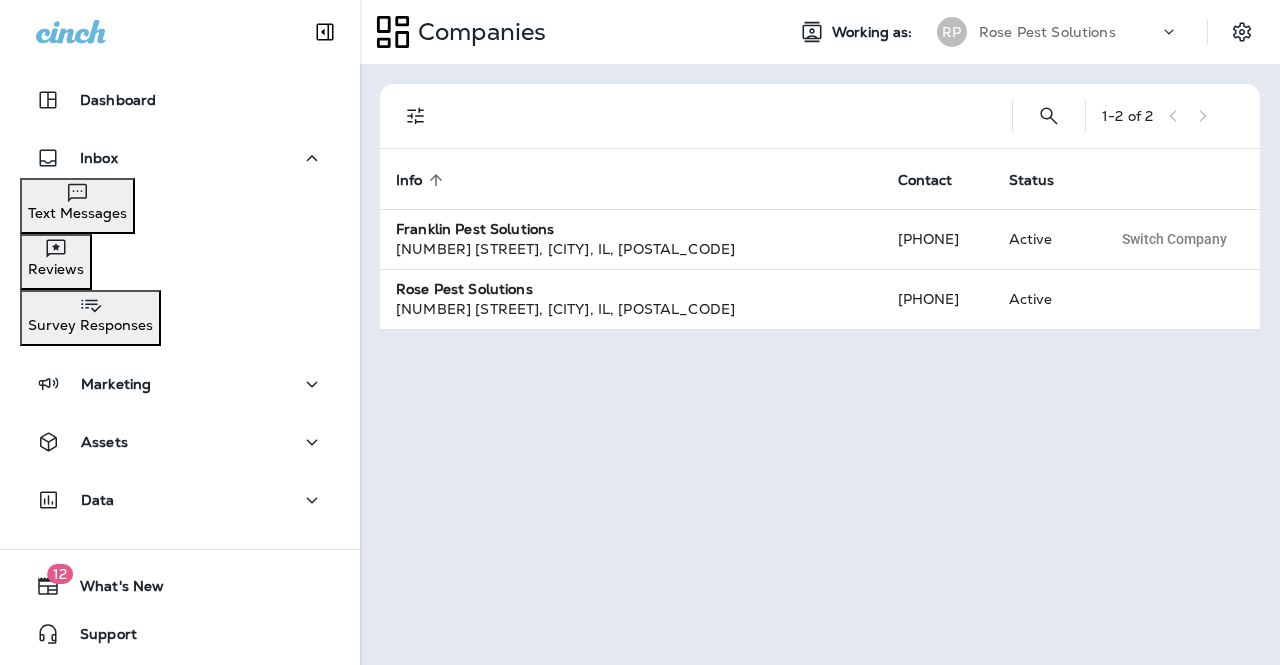 click on "Text Messages" at bounding box center [77, 213] 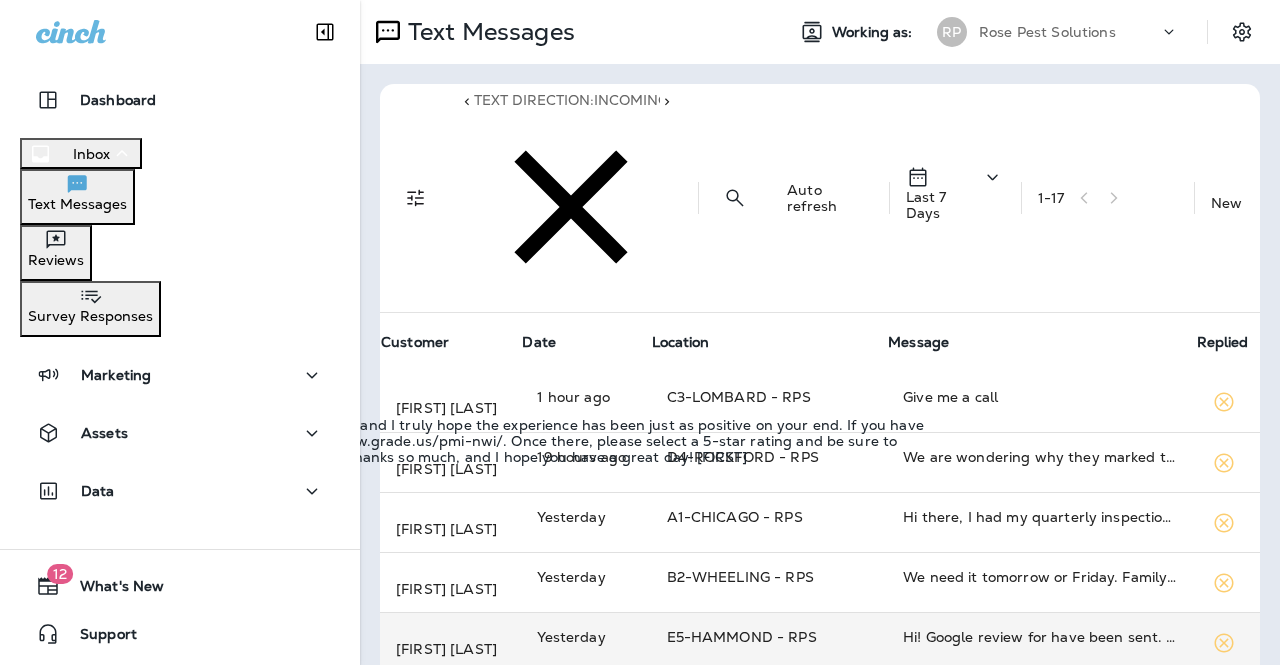 click on "Hi!
Google review for have been sent.
I just wanted to say that it’s been a pleasure working with you, and I truly hope the experience has been just as positive on your end.
If you have a moment, I’d greatly appreciate it if you could leave a quick review. You can use this link: https://www.grade.us/pmi-nwi/. Once there, please select a 5-star rating and be sure to mention my name, [FIRST] in the review so my team knows I had the pleasure of working with you.
Thanks so much, and I hope you have a great day!
[FIRST]" at bounding box center [1041, 637] 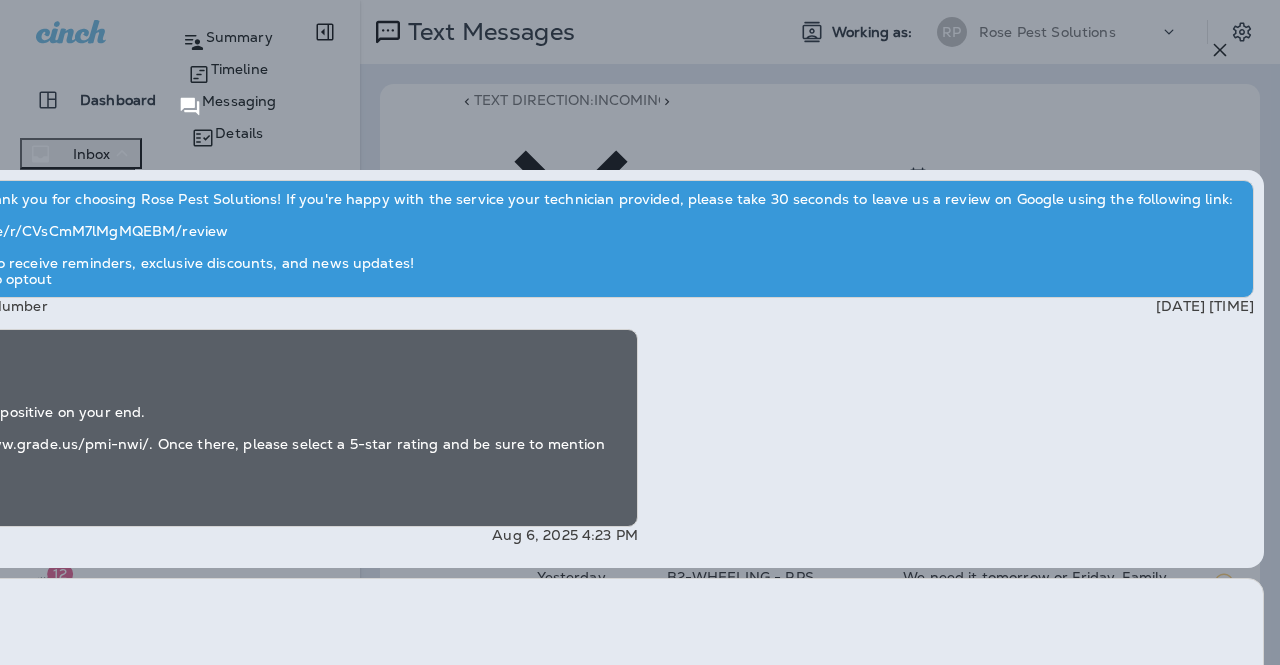 scroll, scrollTop: -100, scrollLeft: 0, axis: vertical 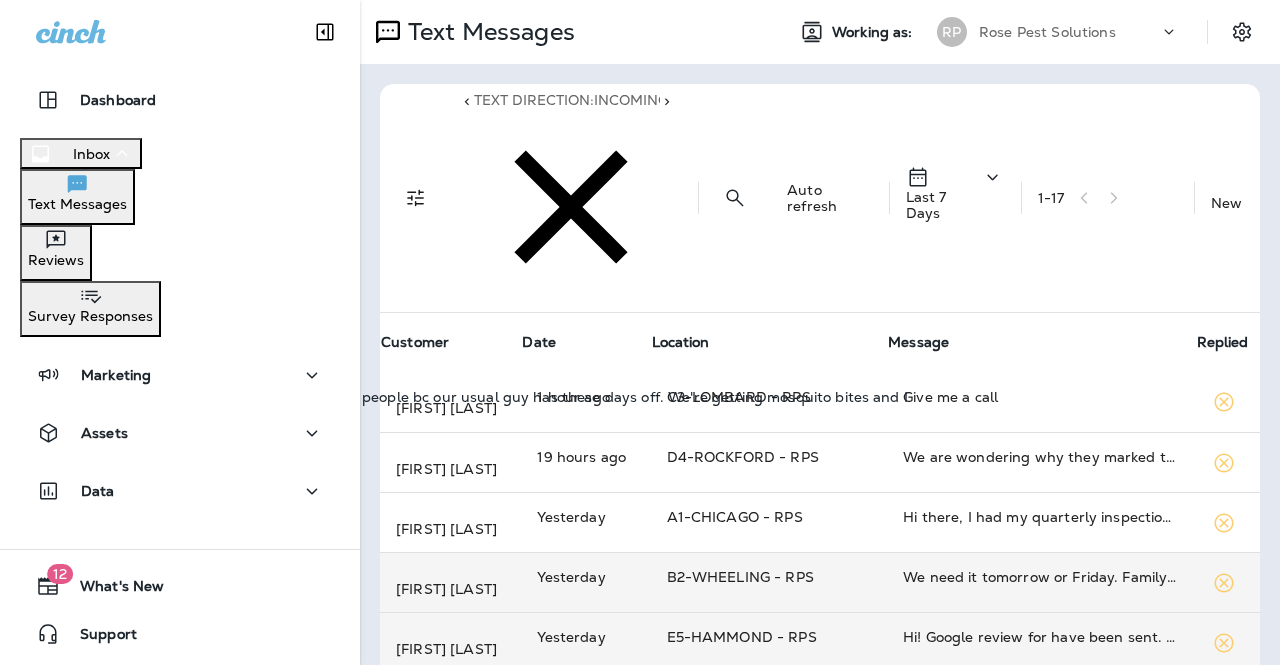 click on "We need it tomorrow or Friday. Family is coming in town. One of your people was checking with other people bc our usual guy has these days off.
We're getting mosquito bites and I have family coming in town Friday" at bounding box center (1041, 577) 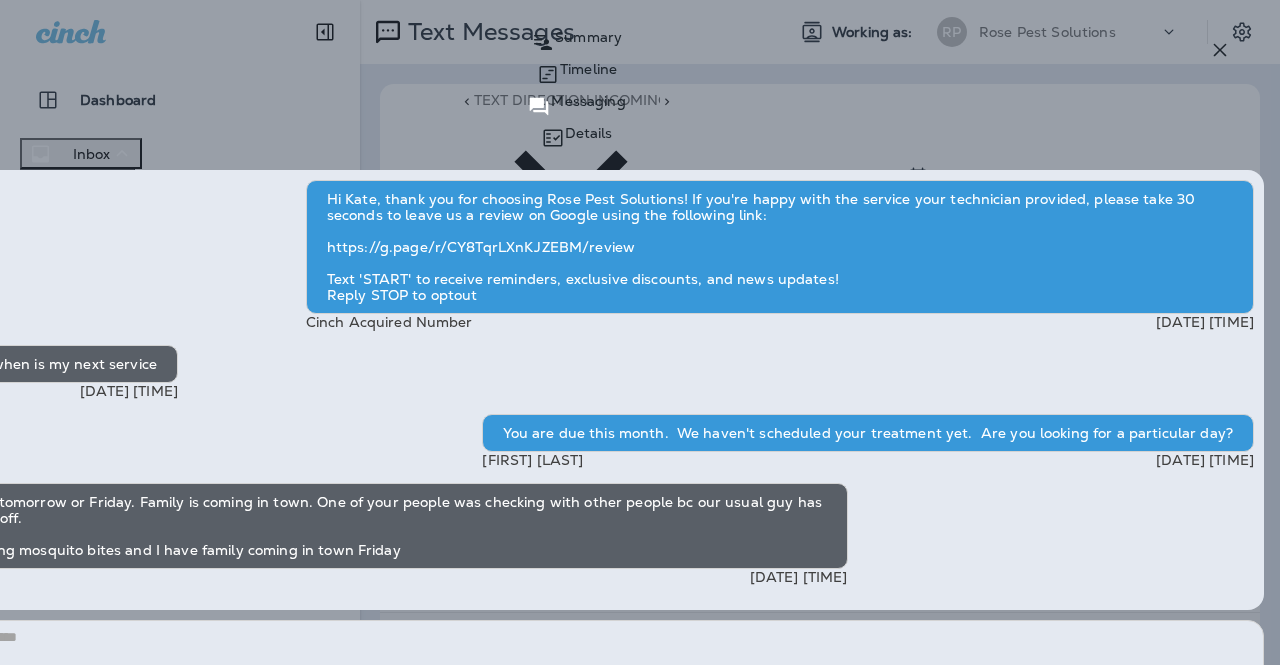 click at bounding box center [576, 695] 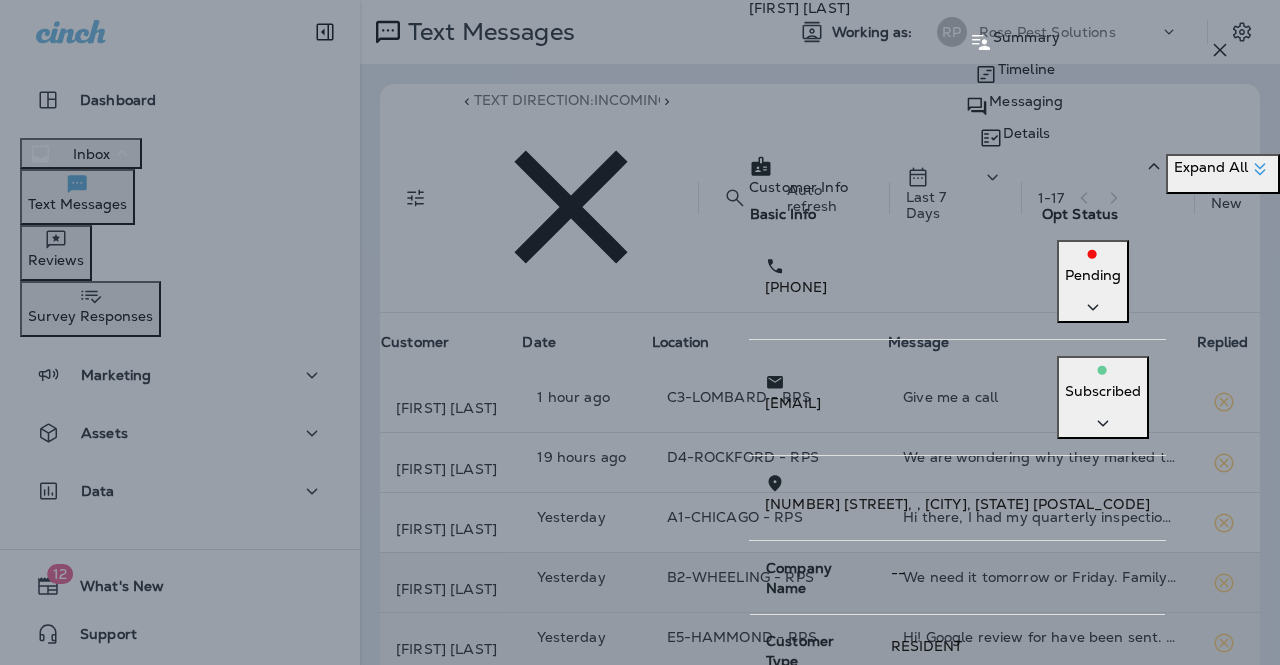 drag, startPoint x: 858, startPoint y: 384, endPoint x: 664, endPoint y: 391, distance: 194.12625 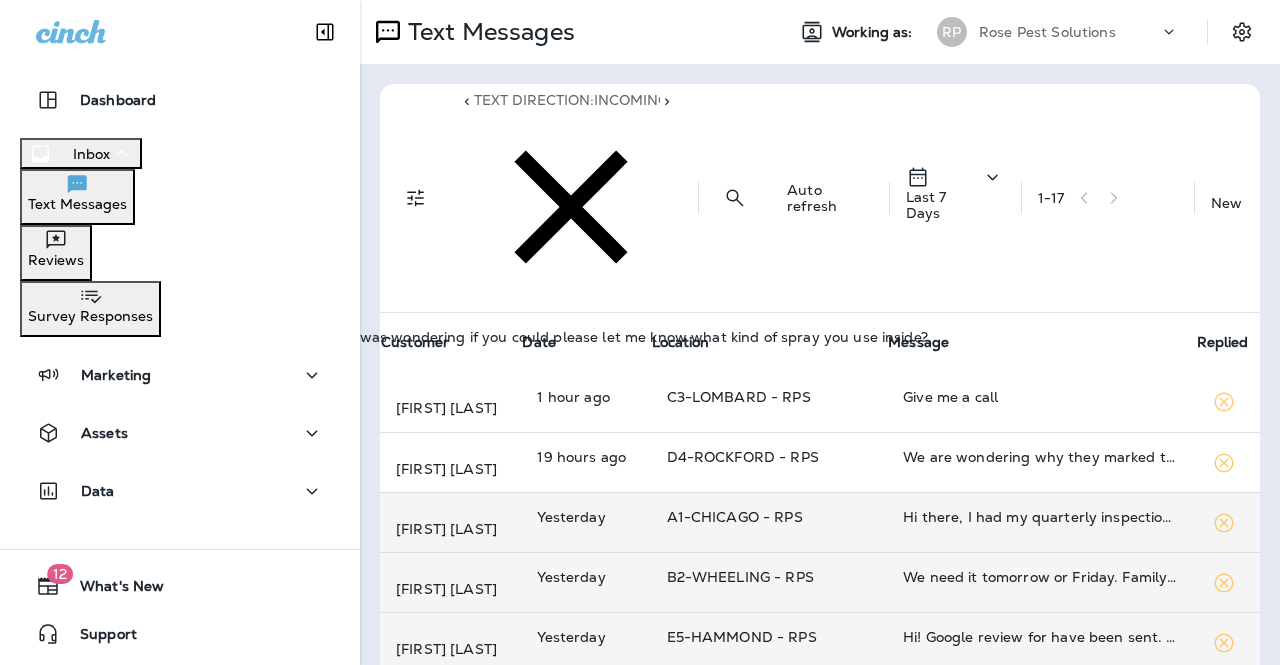 click on "Hi there, I had my quarterly inspection and treatment today for my healthy home maintenance and I was wondering if you could please let me know what kind of spray you use inside? Thanks" at bounding box center [1041, 517] 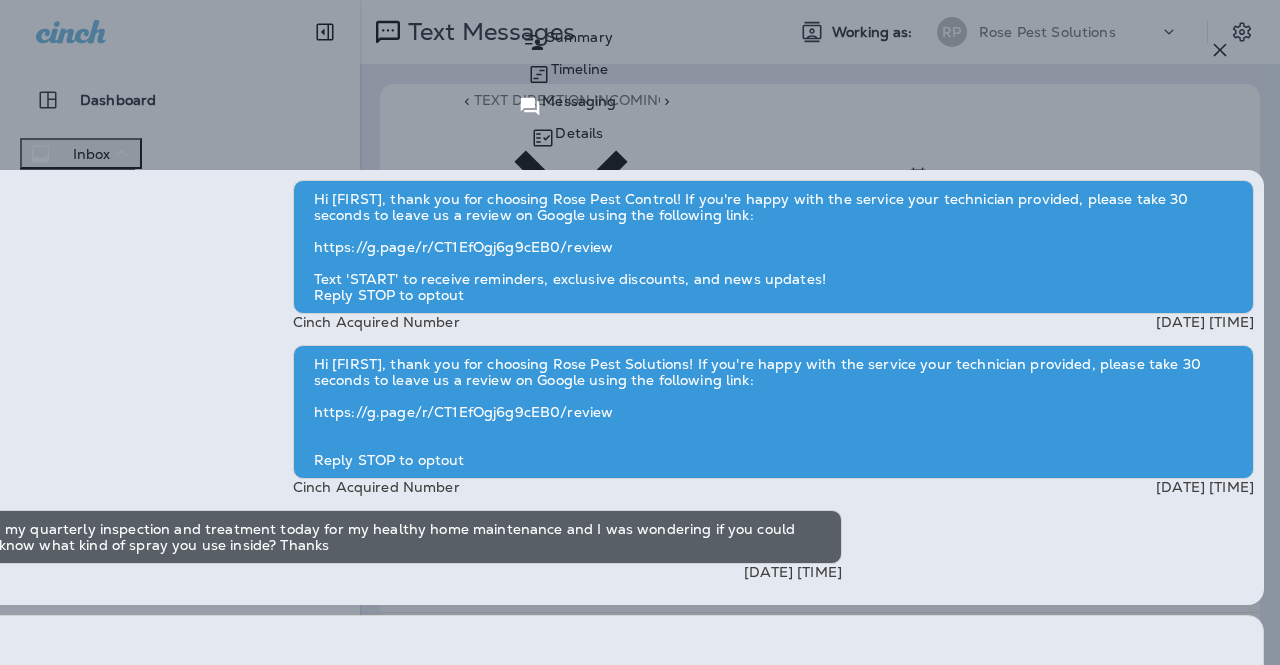 click on "Summary" at bounding box center [567, 42] 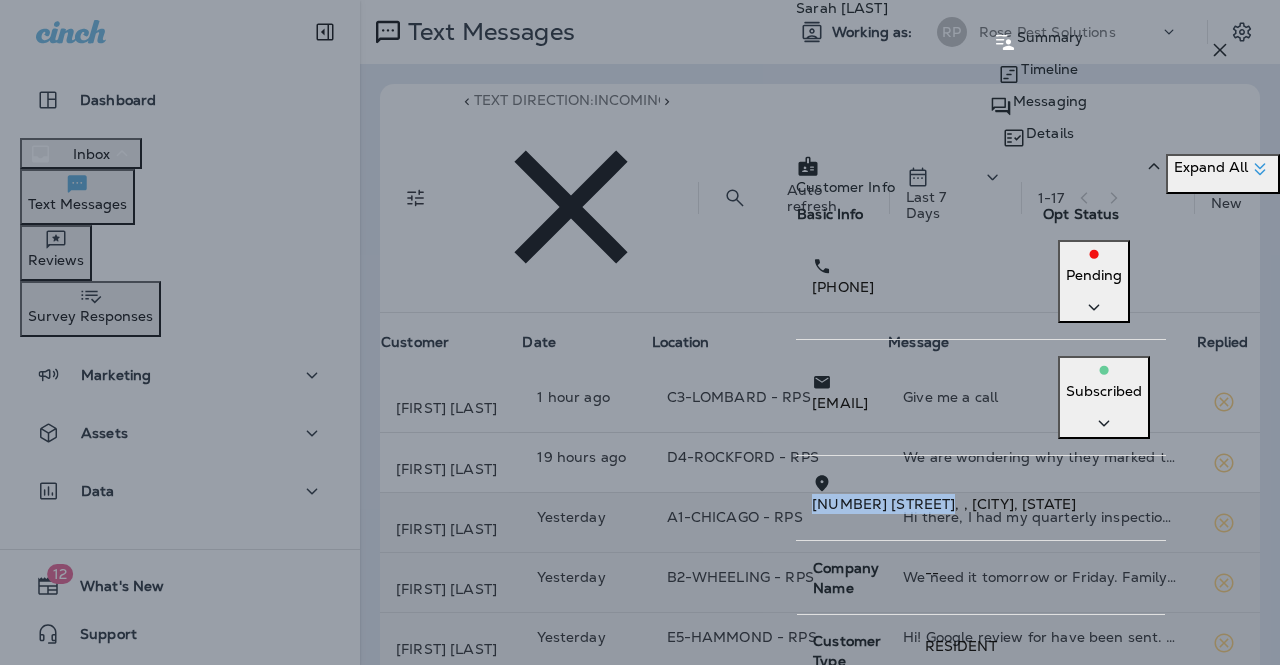 drag, startPoint x: 667, startPoint y: 440, endPoint x: 790, endPoint y: 449, distance: 123.32883 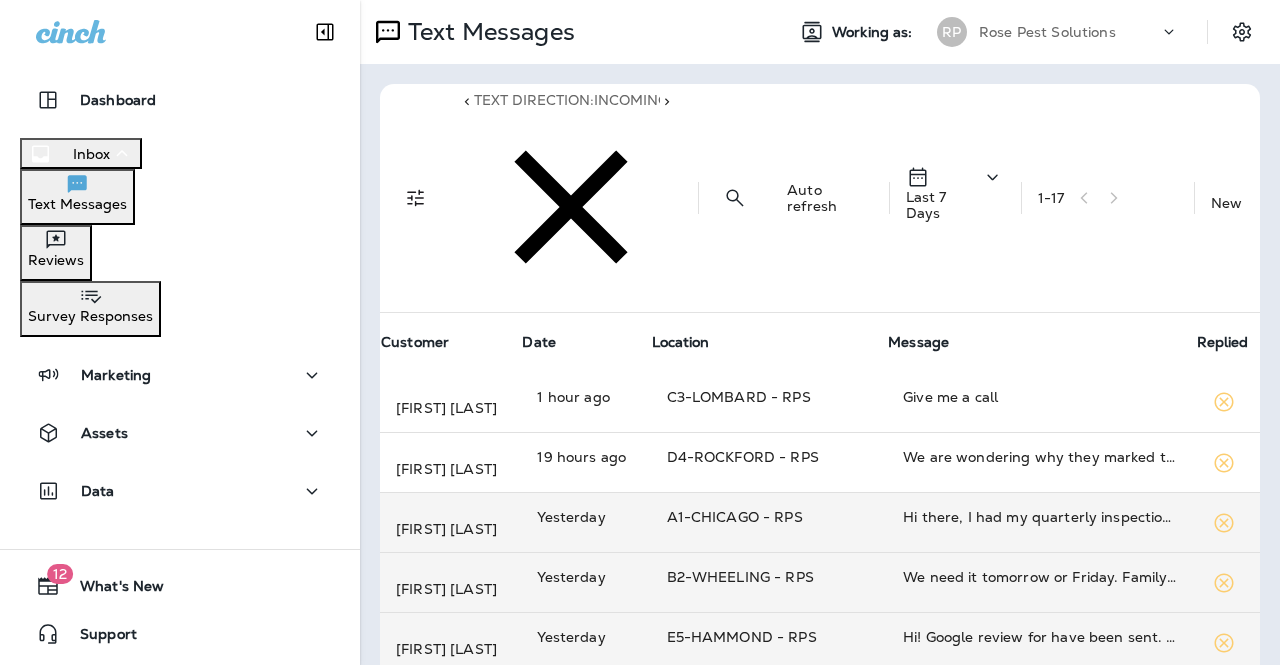 click on "A1-CHICAGO - RPS" at bounding box center [769, 517] 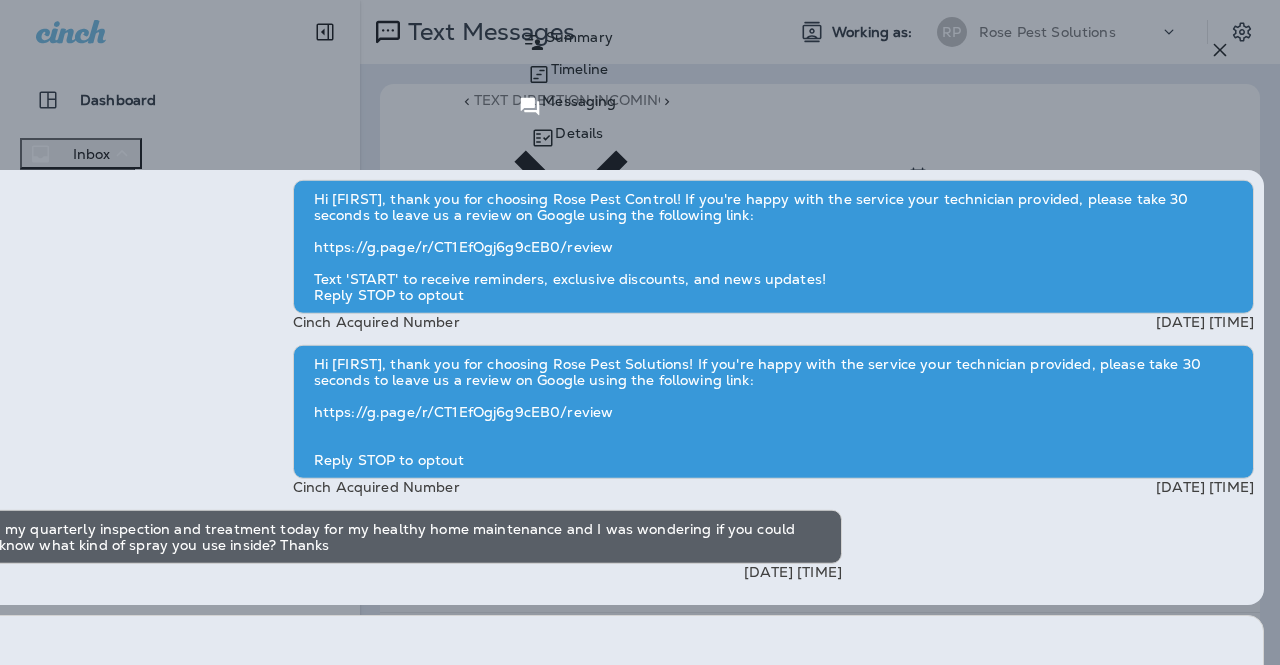 click at bounding box center (567, 690) 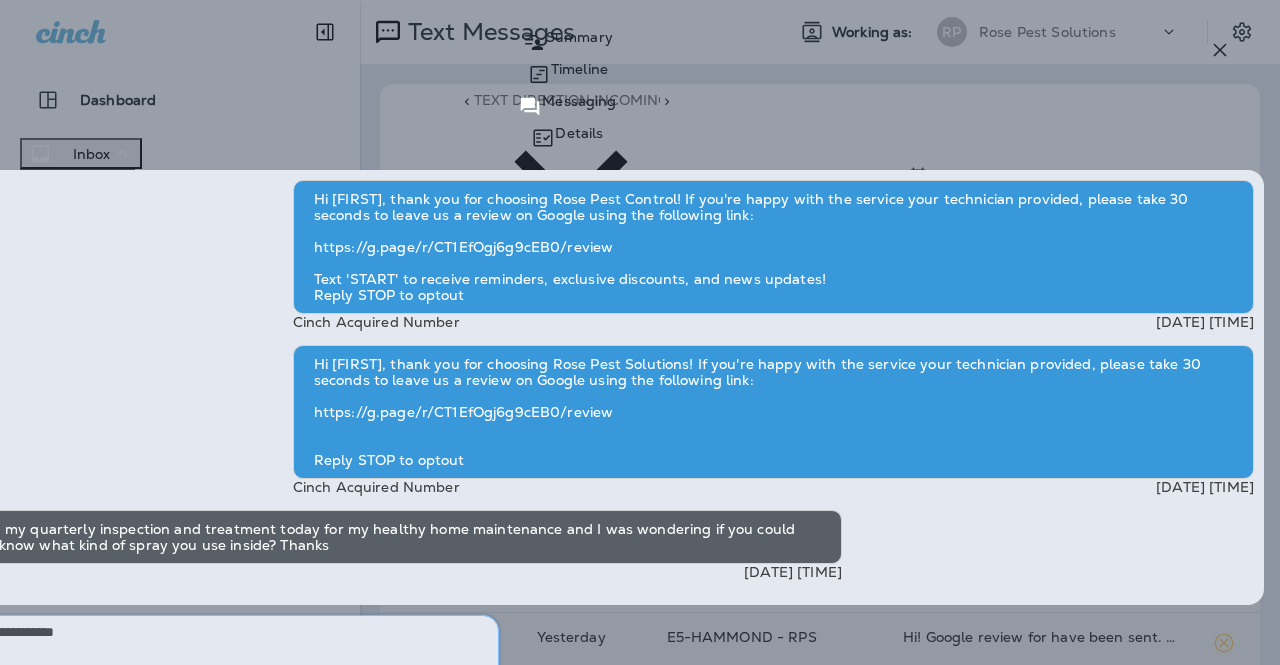 click on "**********" at bounding box center (185, 690) 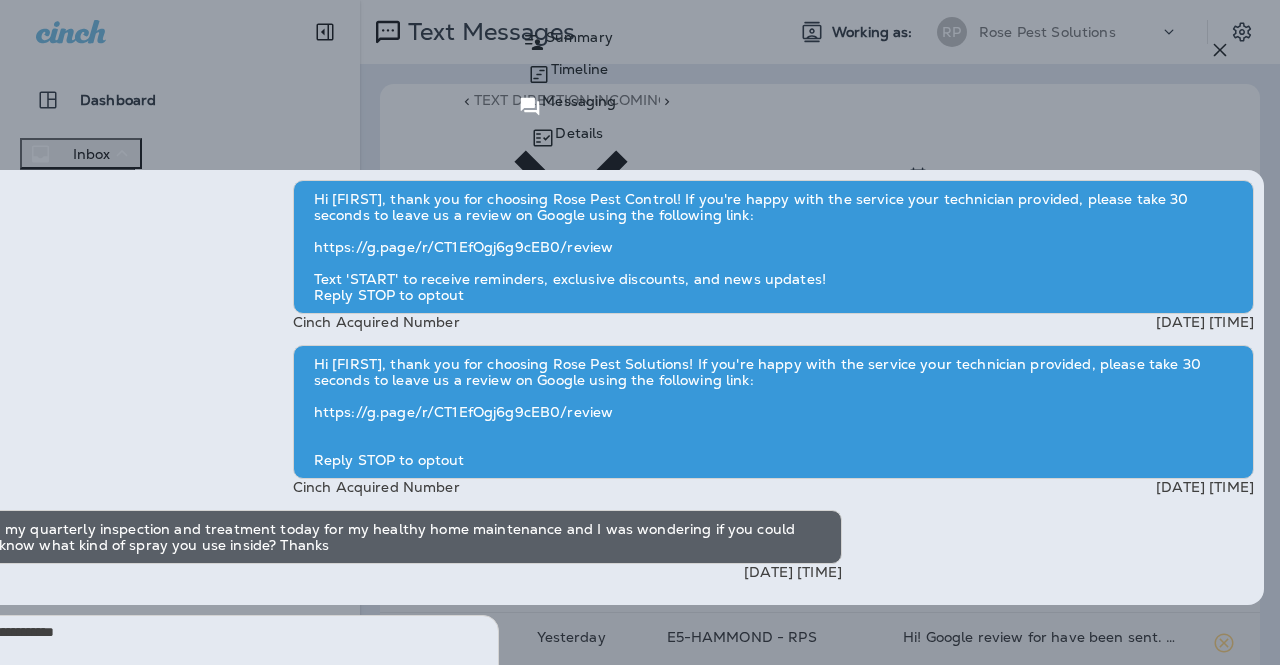click on "Send" at bounding box center (-104, 891) 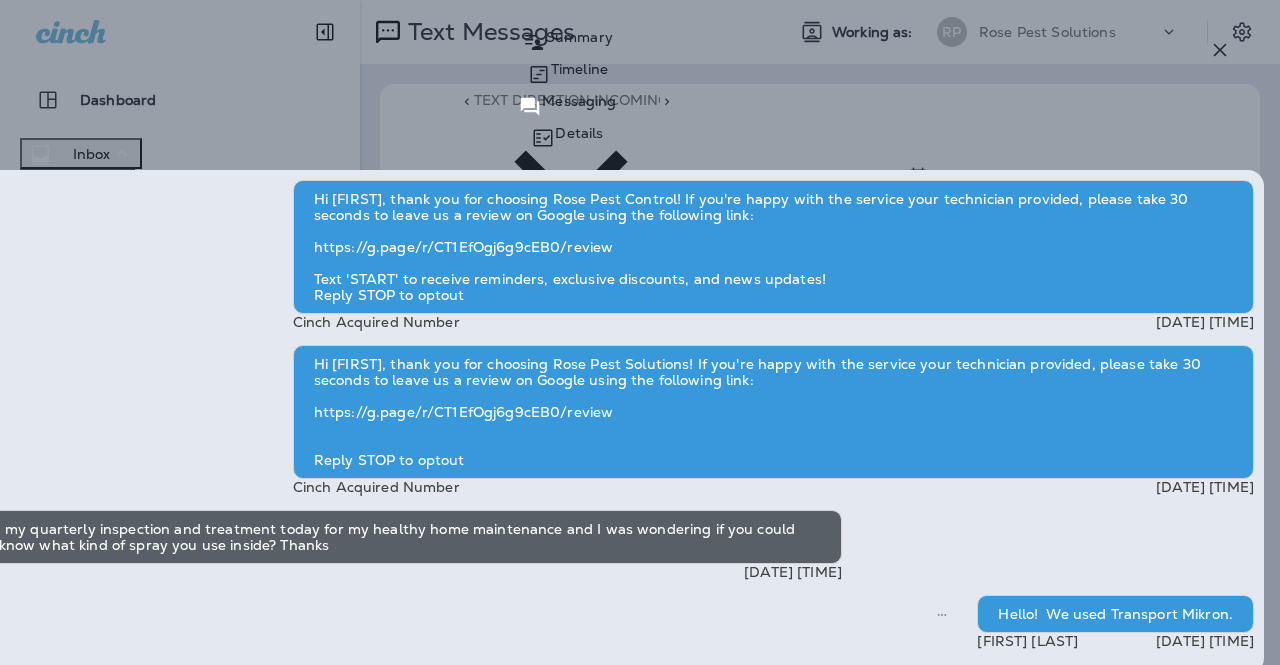 click 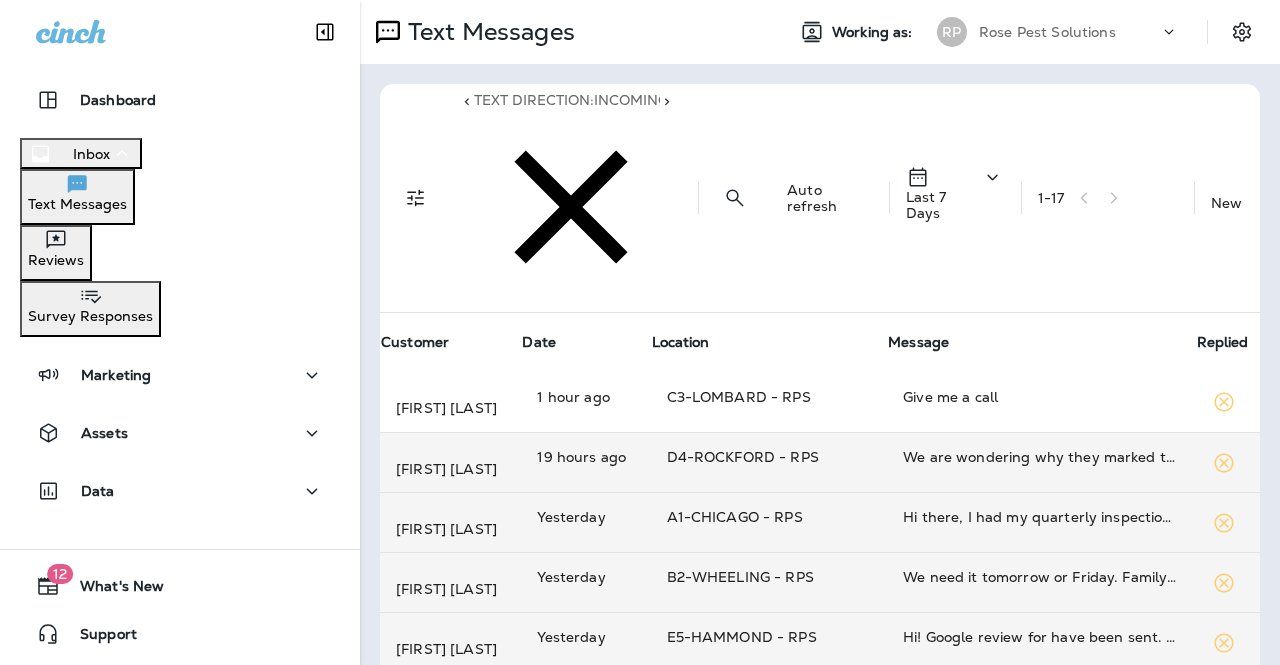 click on "We are wondering why they marked the inside areas as inaccessible when we were home" at bounding box center (1041, 463) 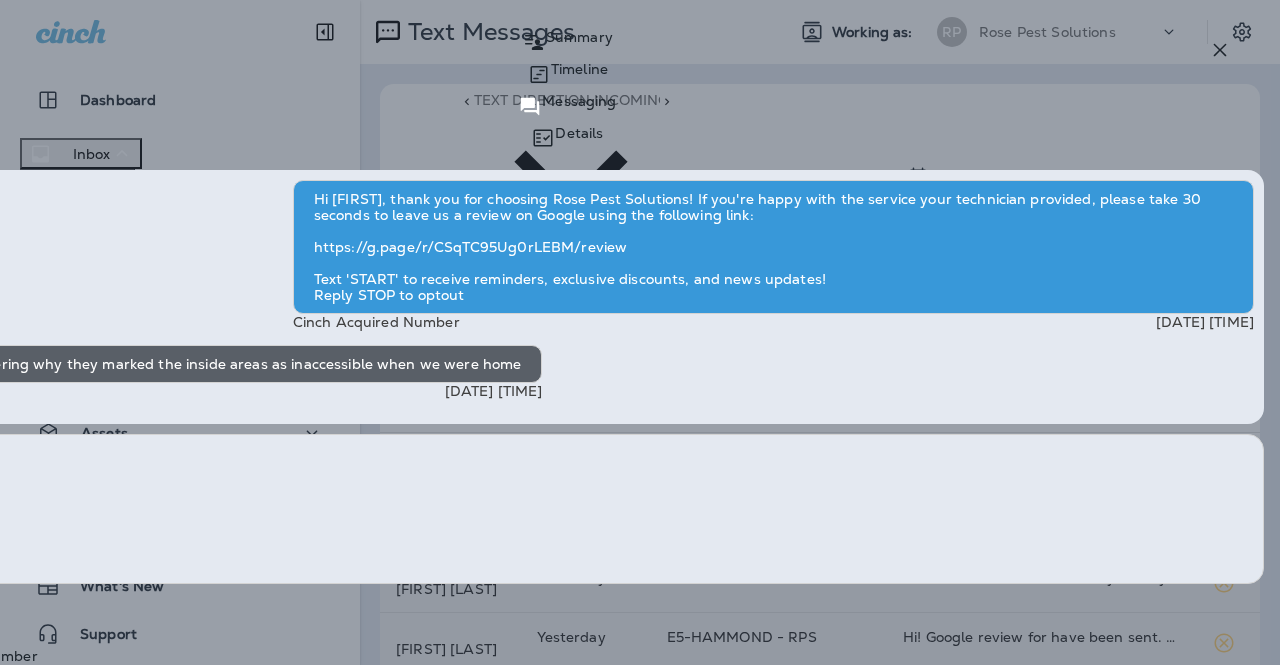 click on "Summary" at bounding box center (579, 37) 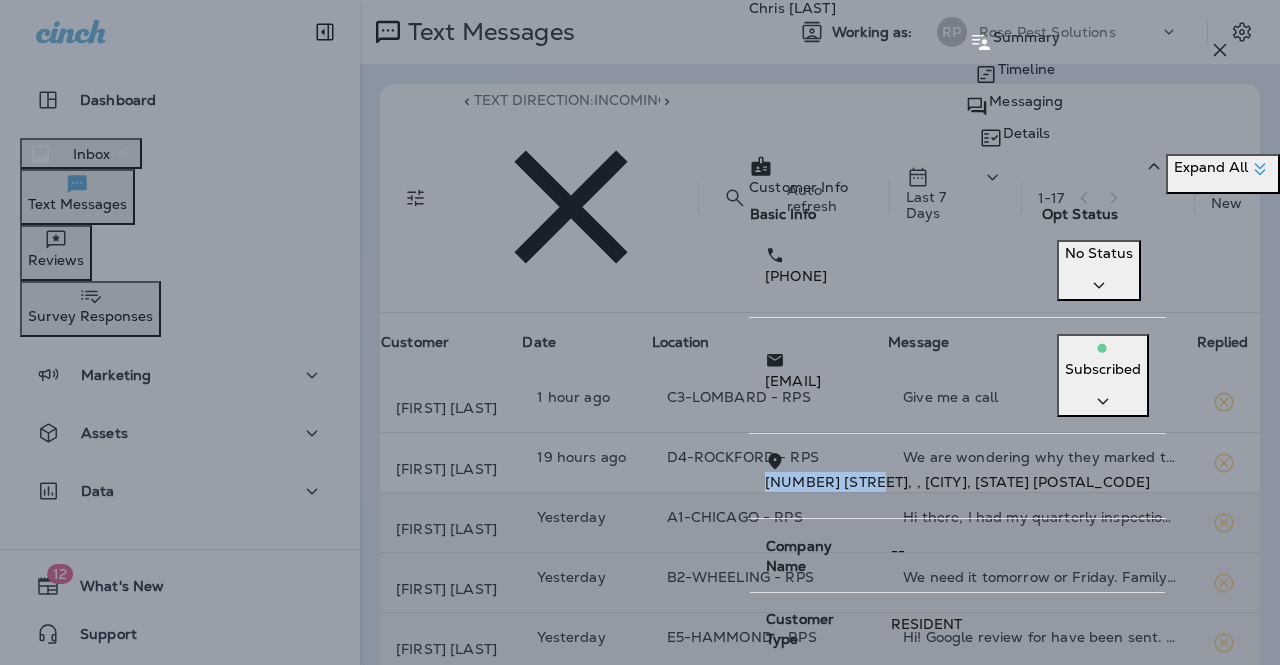 drag, startPoint x: 664, startPoint y: 439, endPoint x: 763, endPoint y: 444, distance: 99.12618 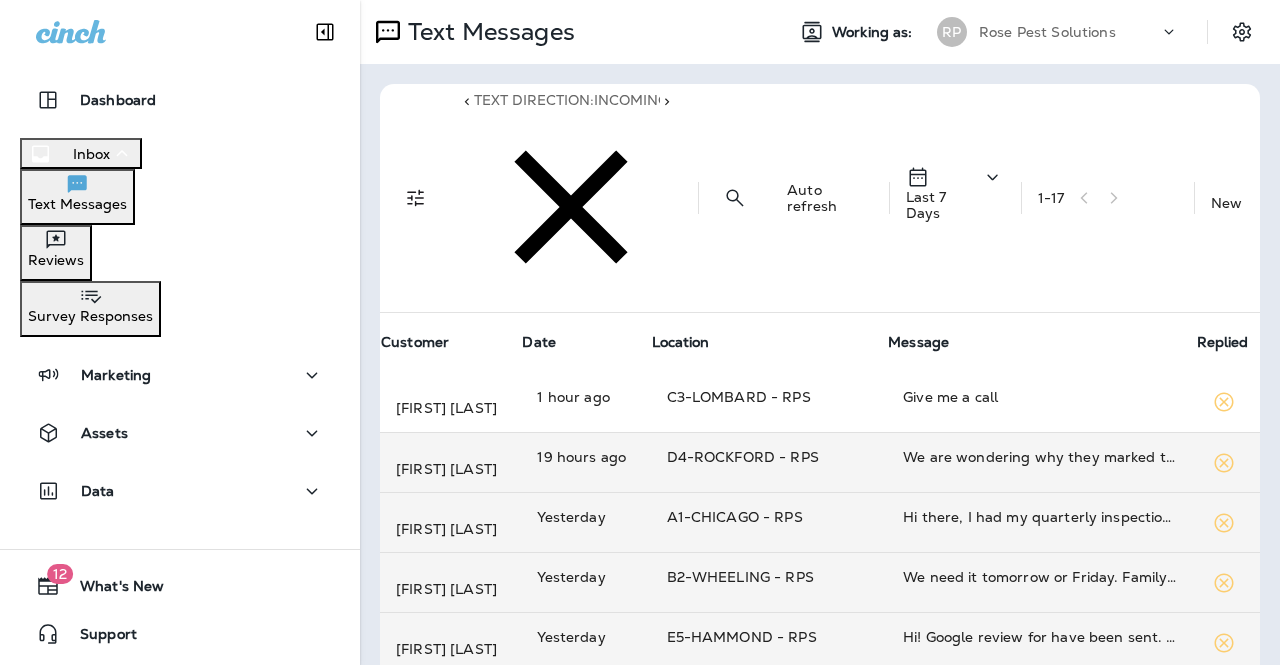 click on "We are wondering why they marked the inside areas as inaccessible when we were home" at bounding box center [1041, 457] 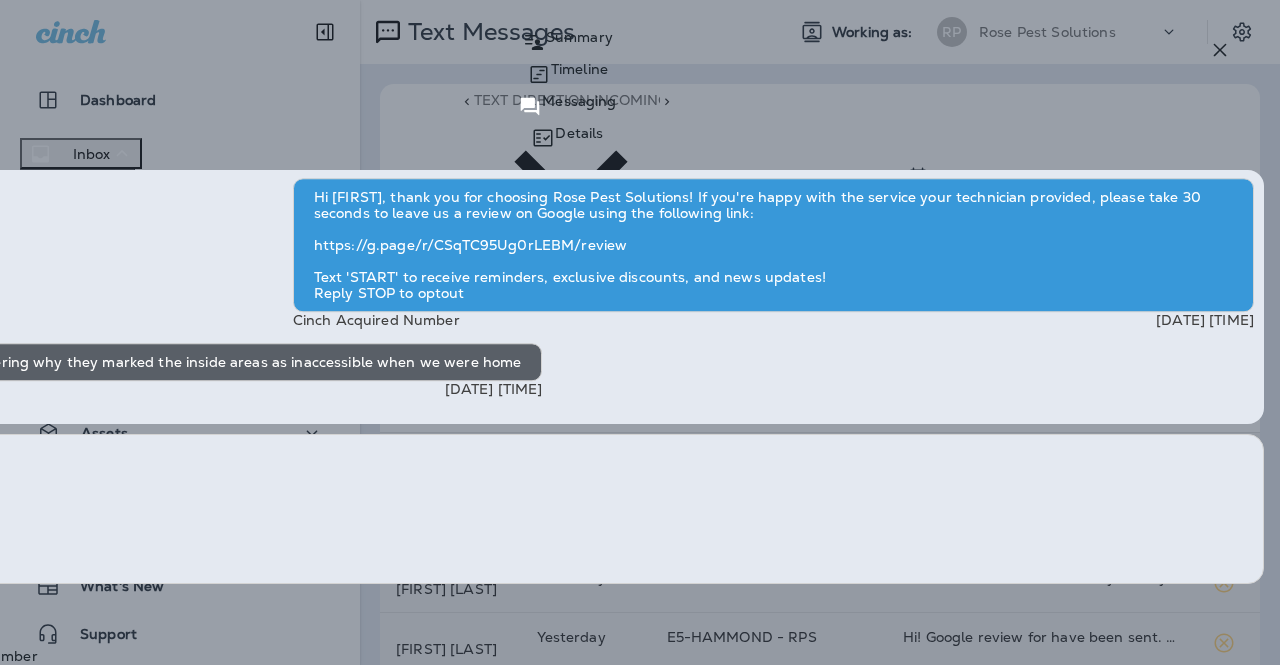 click at bounding box center [567, 509] 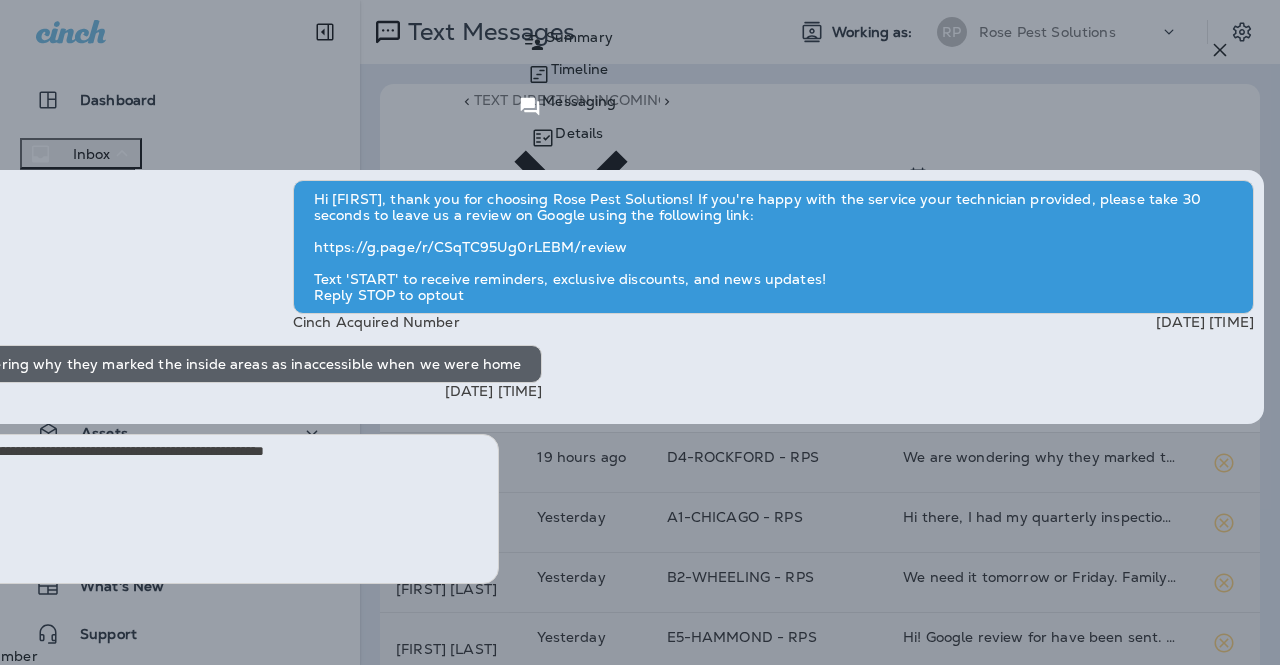click on "**********" at bounding box center [185, 509] 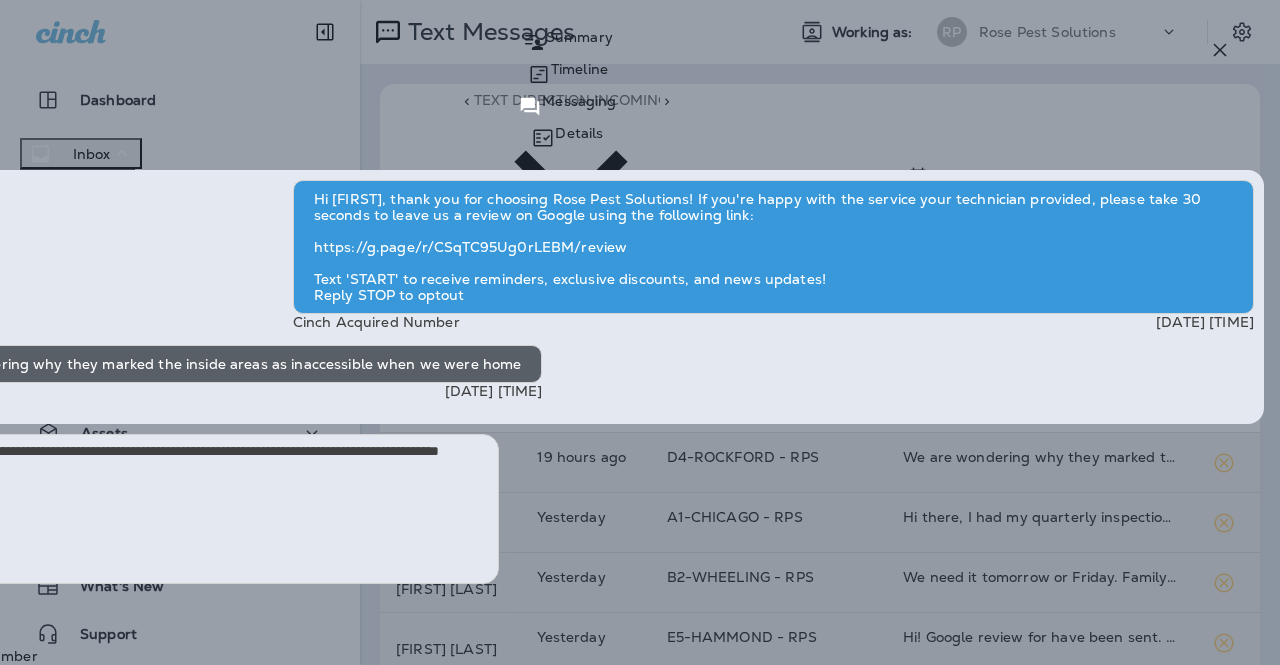 type on "**********" 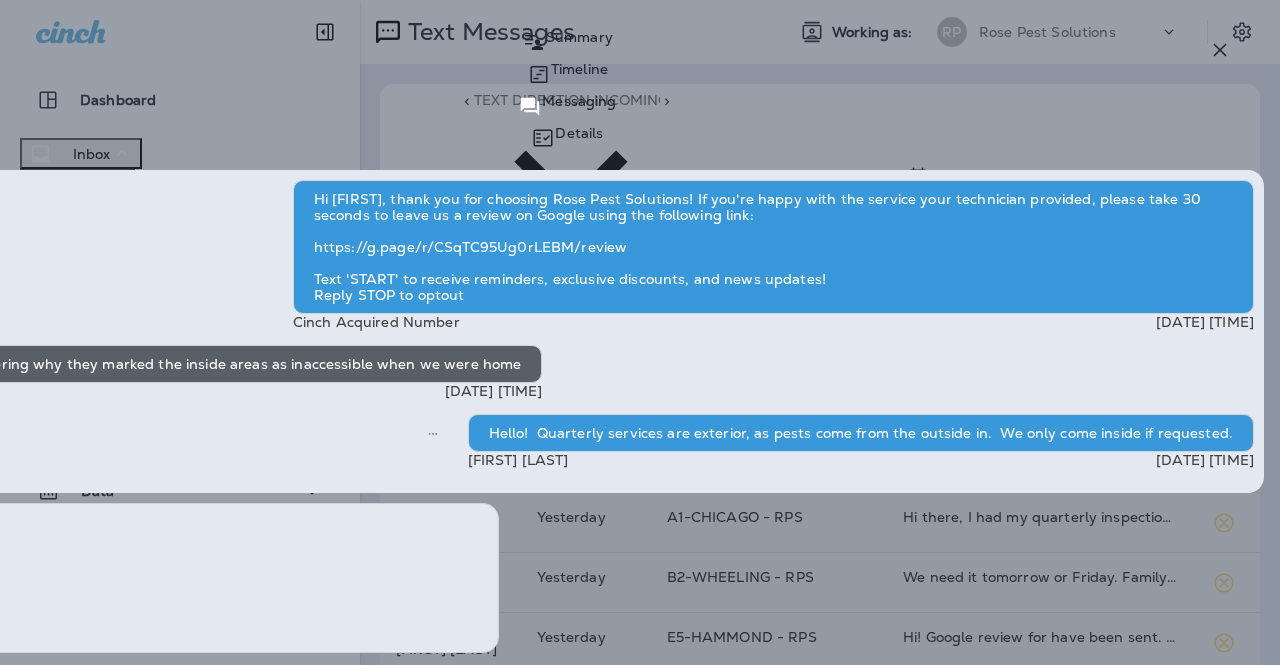 click 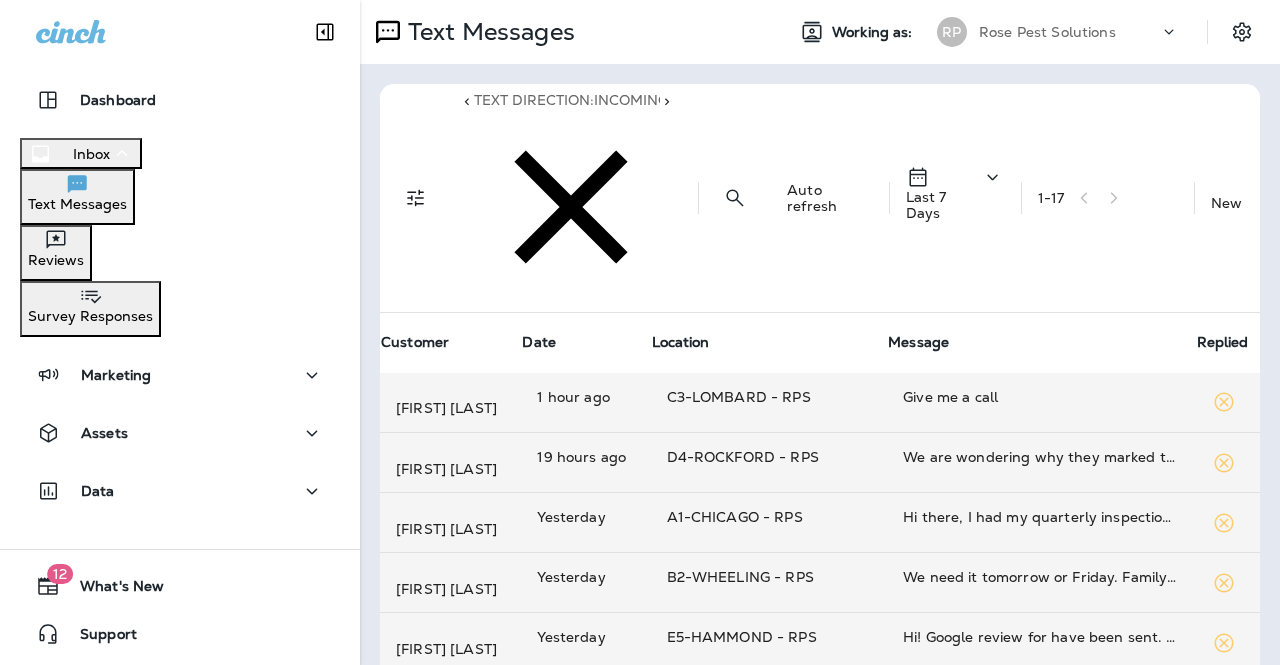 click on "Give me a call" at bounding box center [1041, 397] 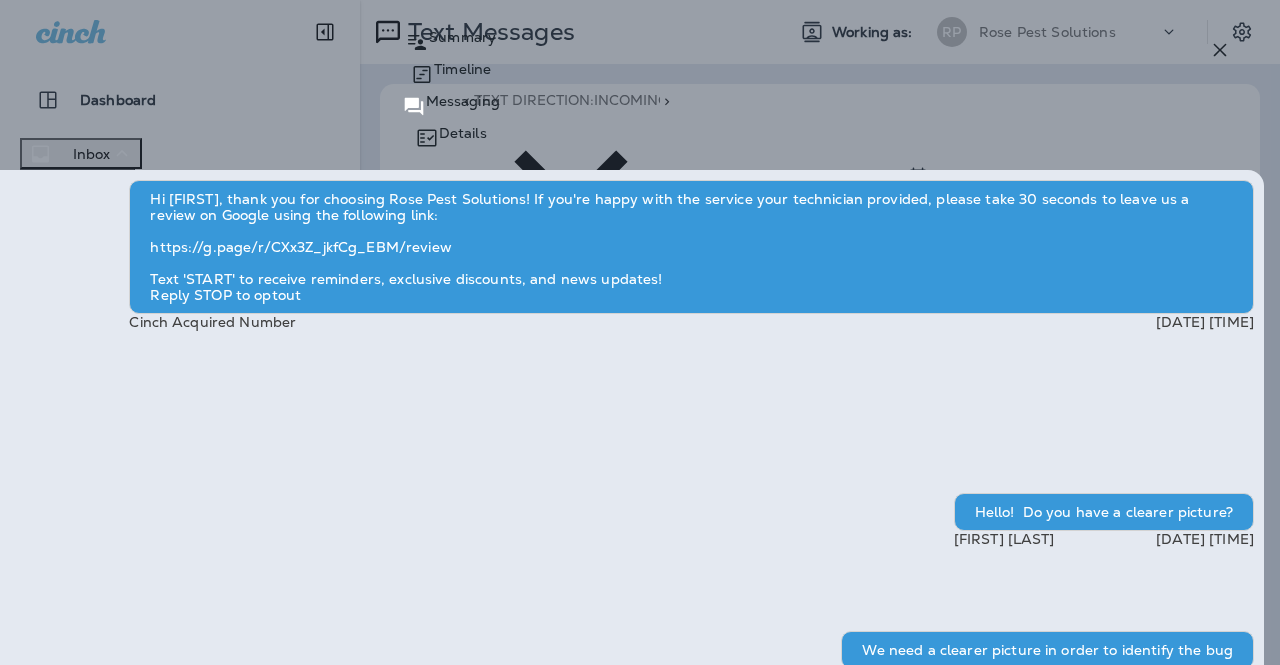 scroll, scrollTop: -499, scrollLeft: 0, axis: vertical 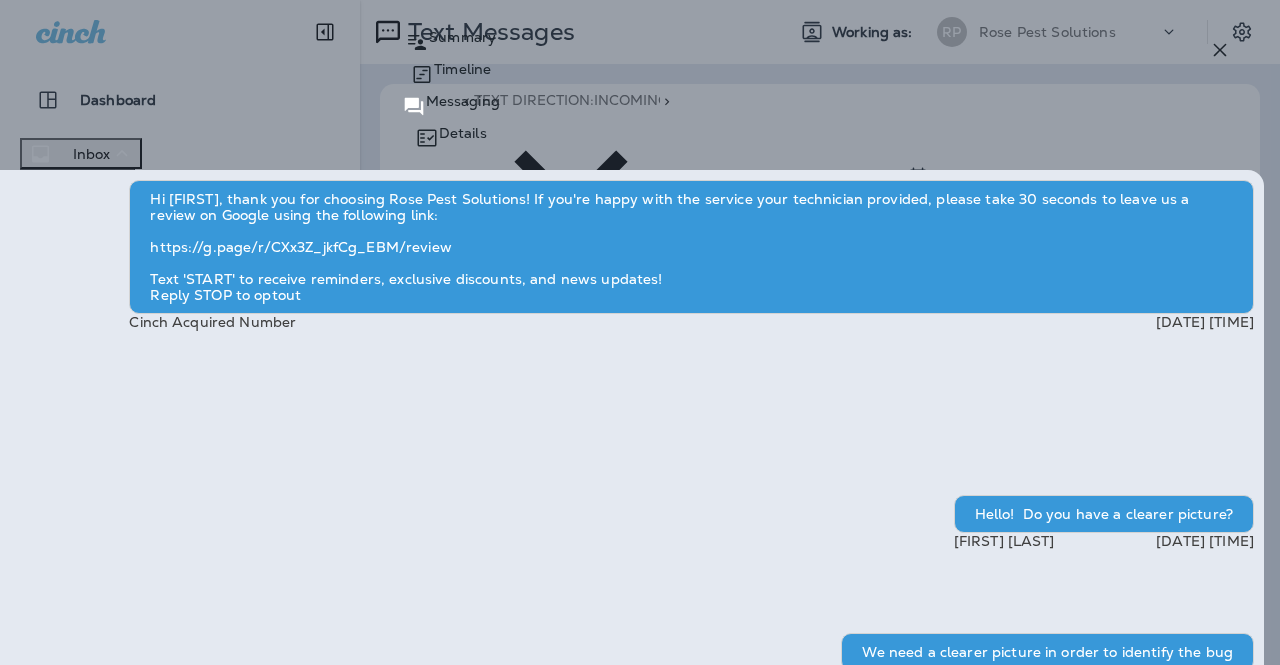 click on "Summary" at bounding box center [462, 37] 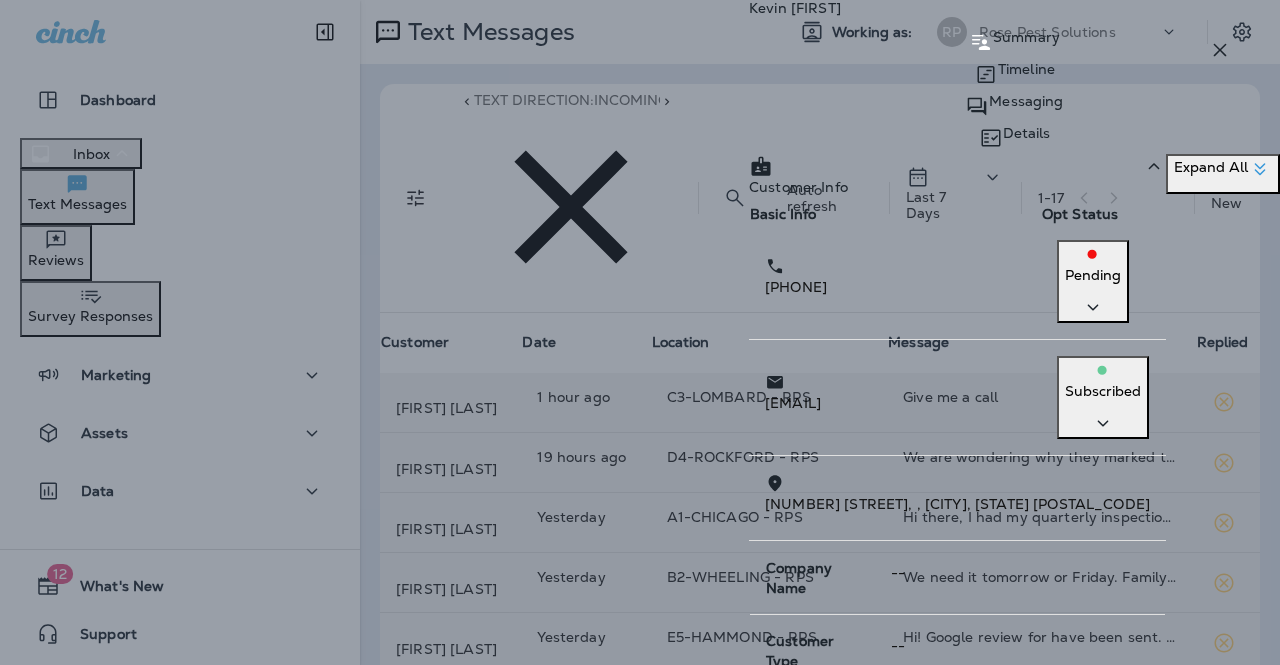 drag, startPoint x: 802, startPoint y: 313, endPoint x: 686, endPoint y: 321, distance: 116.275536 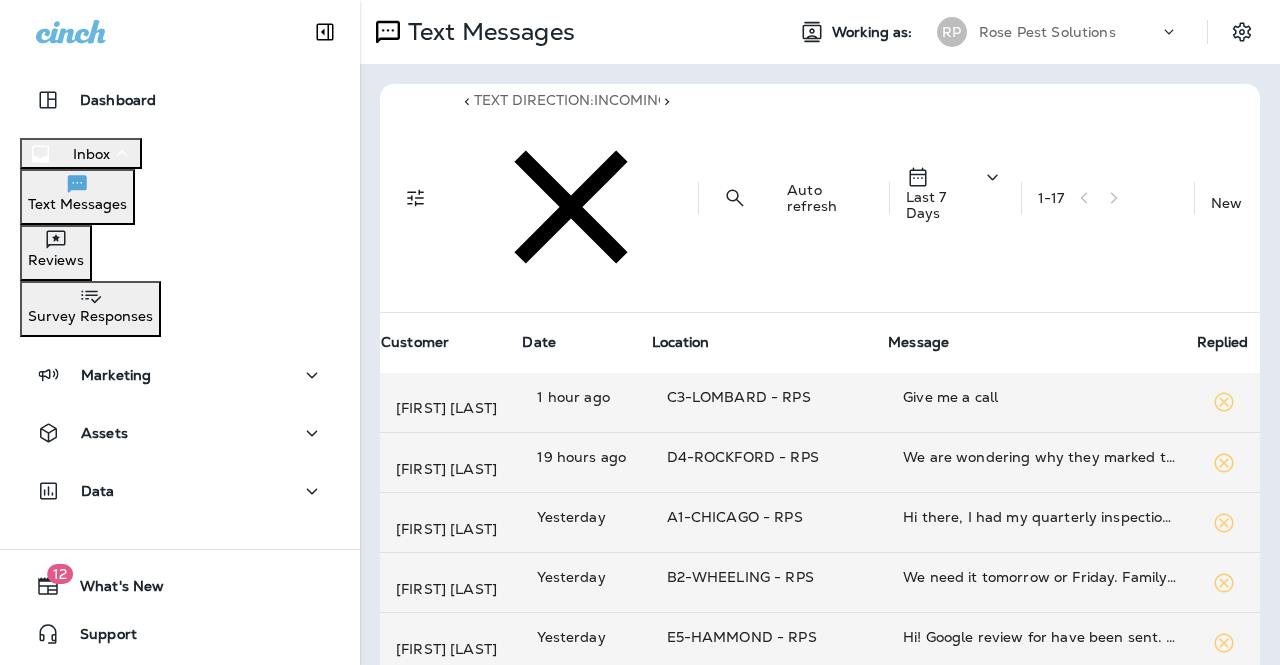 click on "Give me a call" at bounding box center [1041, 397] 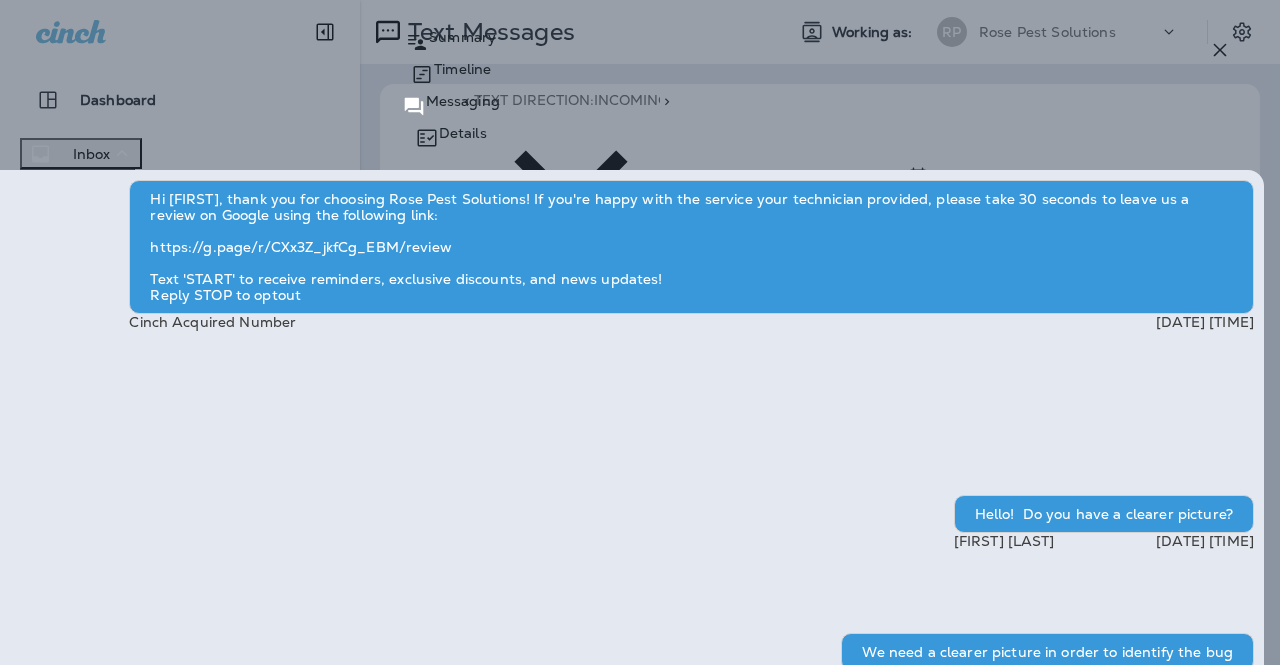 click on "Summary" at bounding box center [450, 42] 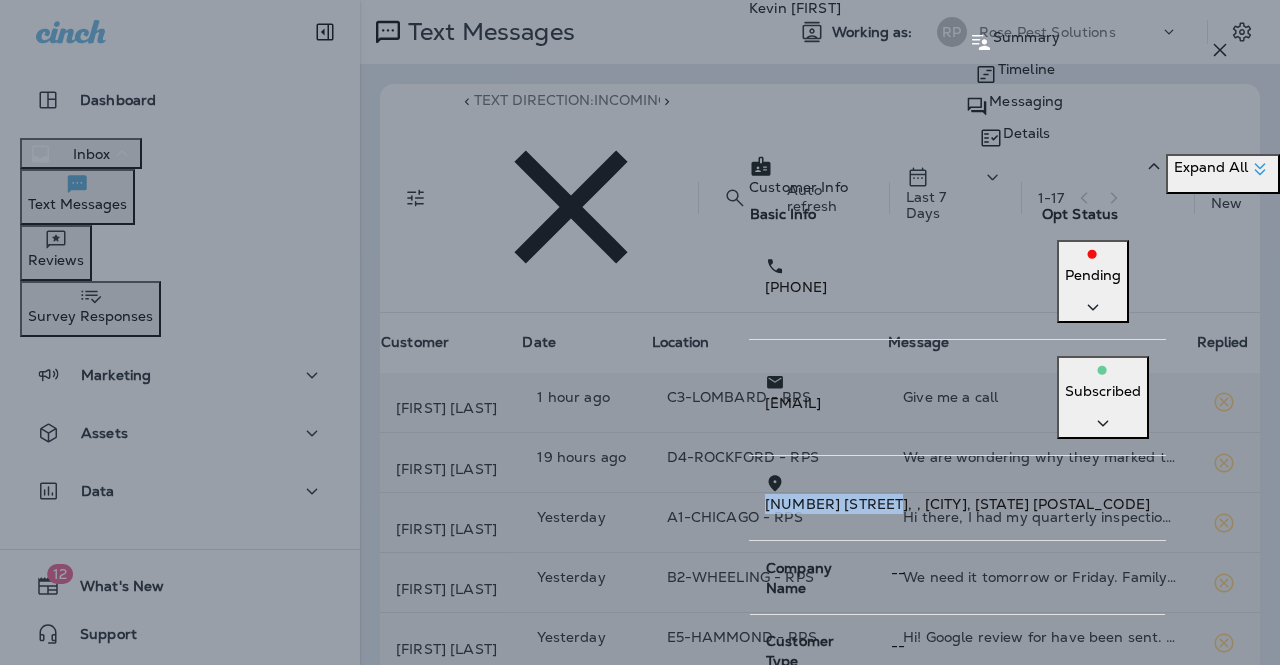 drag, startPoint x: 664, startPoint y: 440, endPoint x: 788, endPoint y: 446, distance: 124.14507 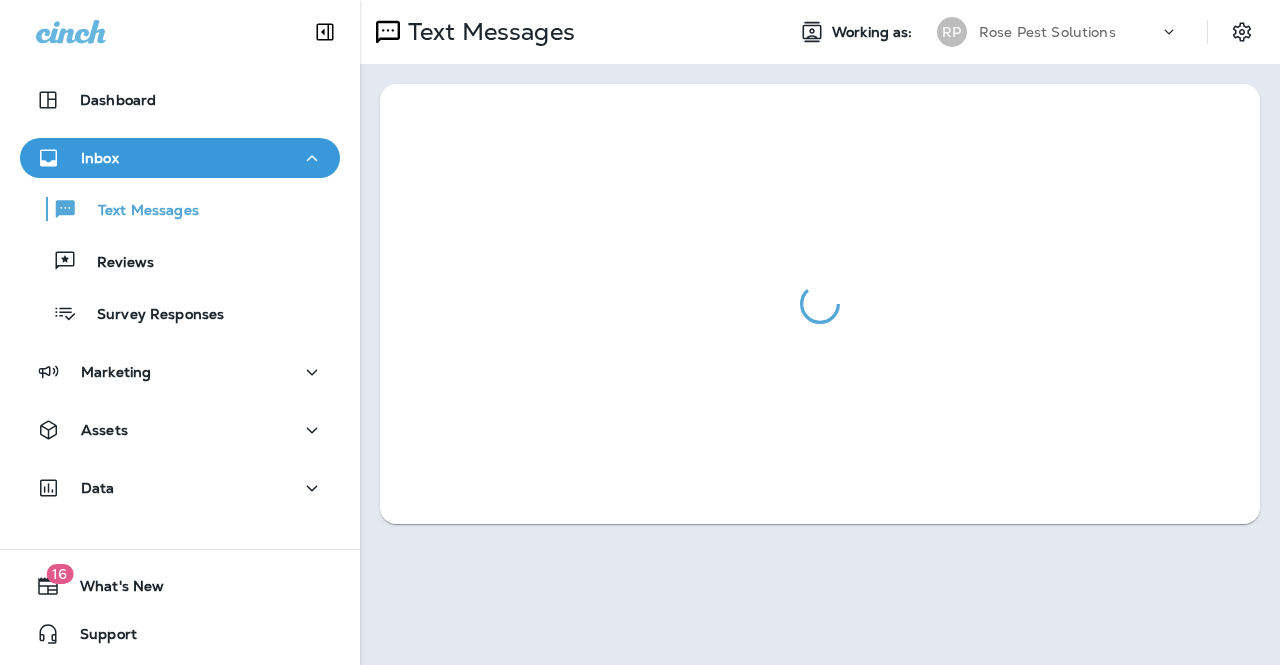 scroll, scrollTop: 0, scrollLeft: 0, axis: both 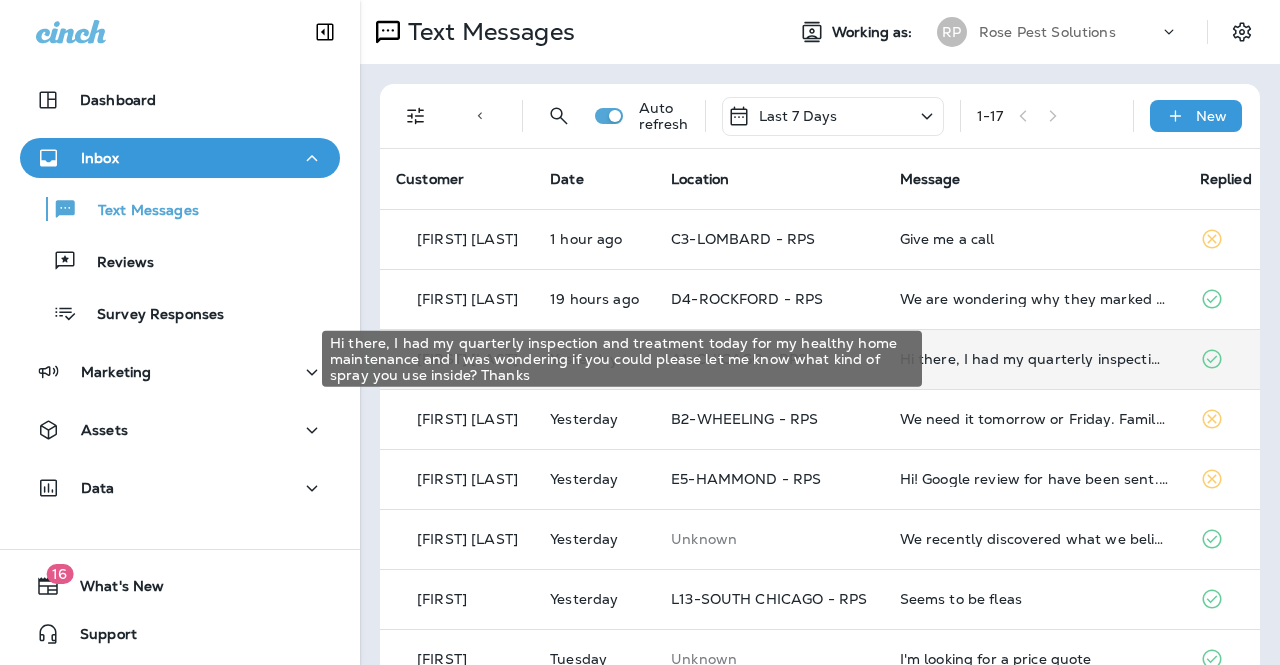 click on "Hi there, I had my quarterly inspection and treatment today for my healthy home maintenance and I was wondering if you could please let me know what kind of spray you use inside? Thanks" at bounding box center (1034, 359) 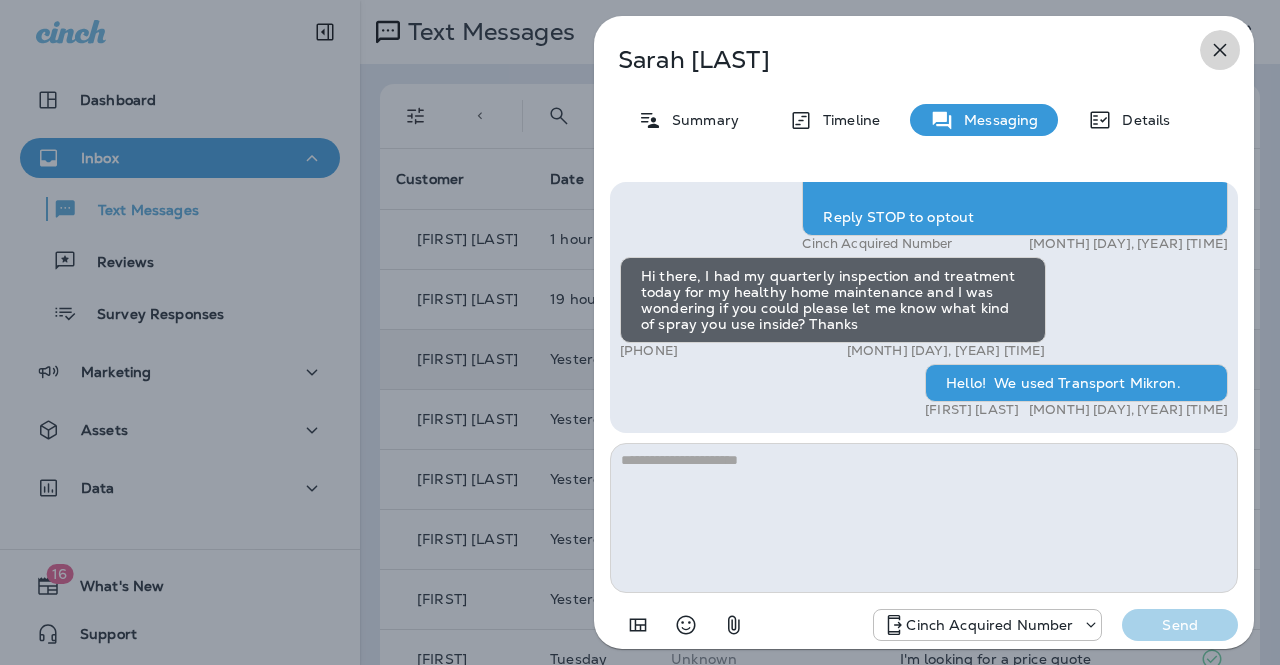 click 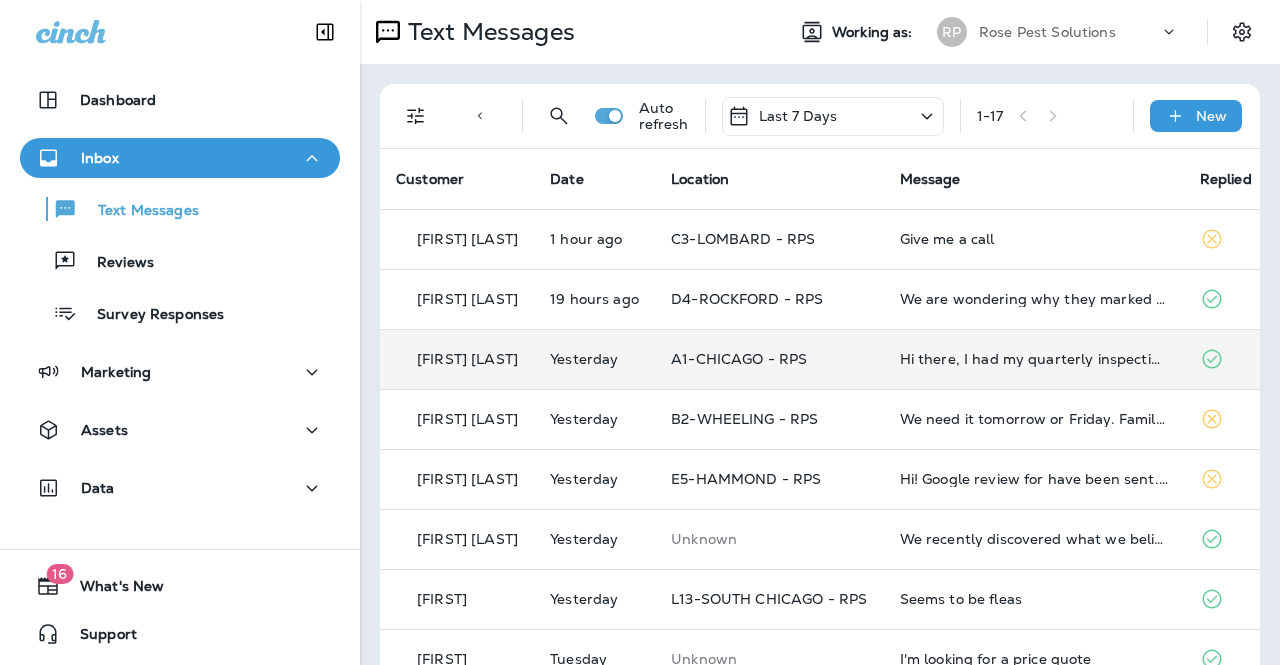 click on "Rose Pest Solutions" at bounding box center [1047, 32] 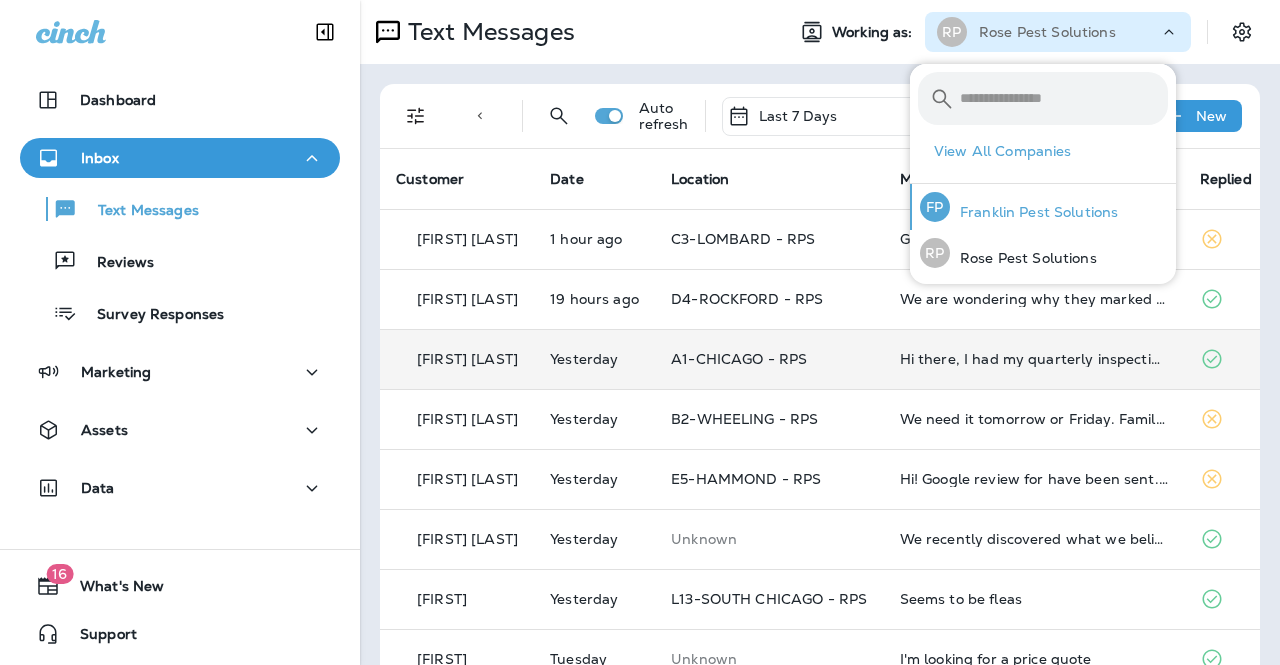 click on "Franklin Pest Solutions" at bounding box center [1034, 212] 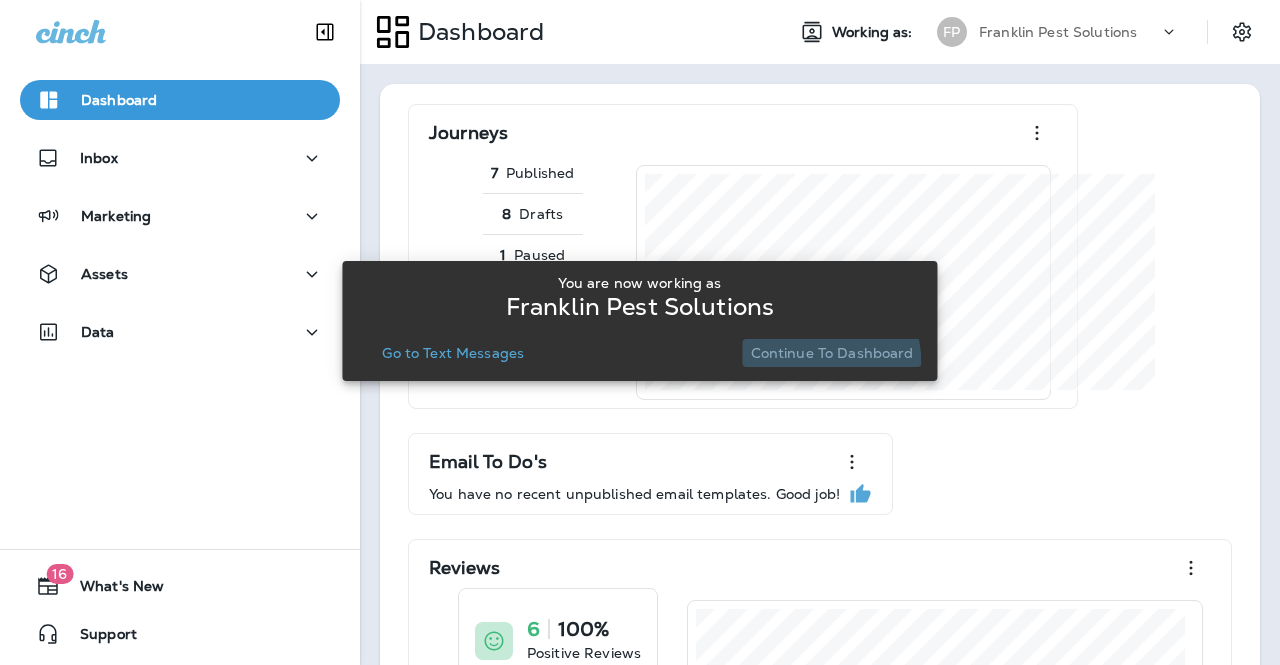 click on "Continue to Dashboard" at bounding box center (832, 353) 